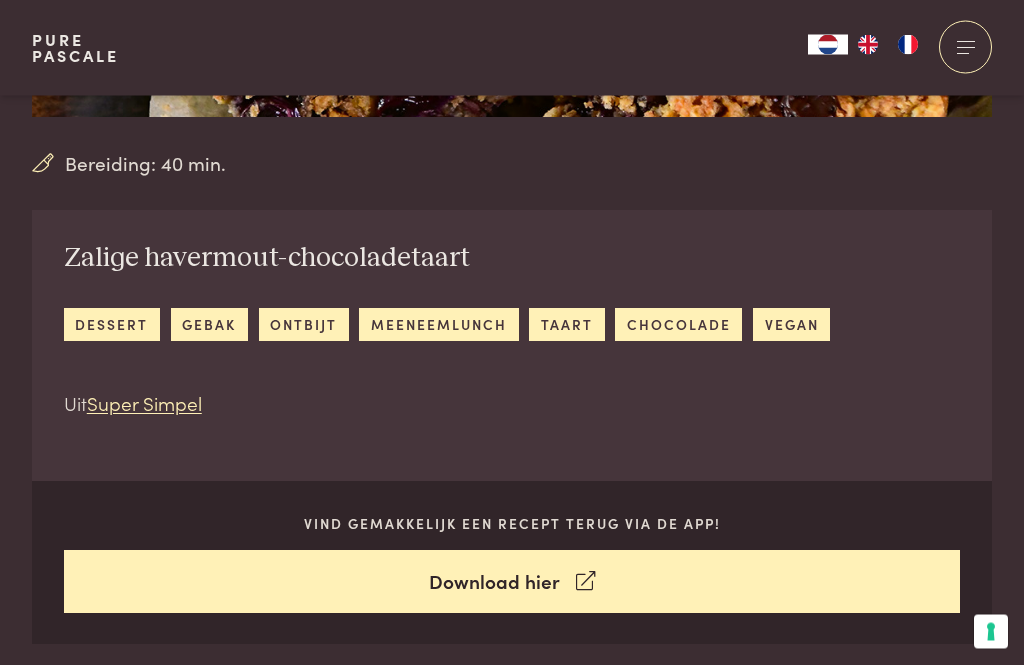 scroll, scrollTop: 555, scrollLeft: 0, axis: vertical 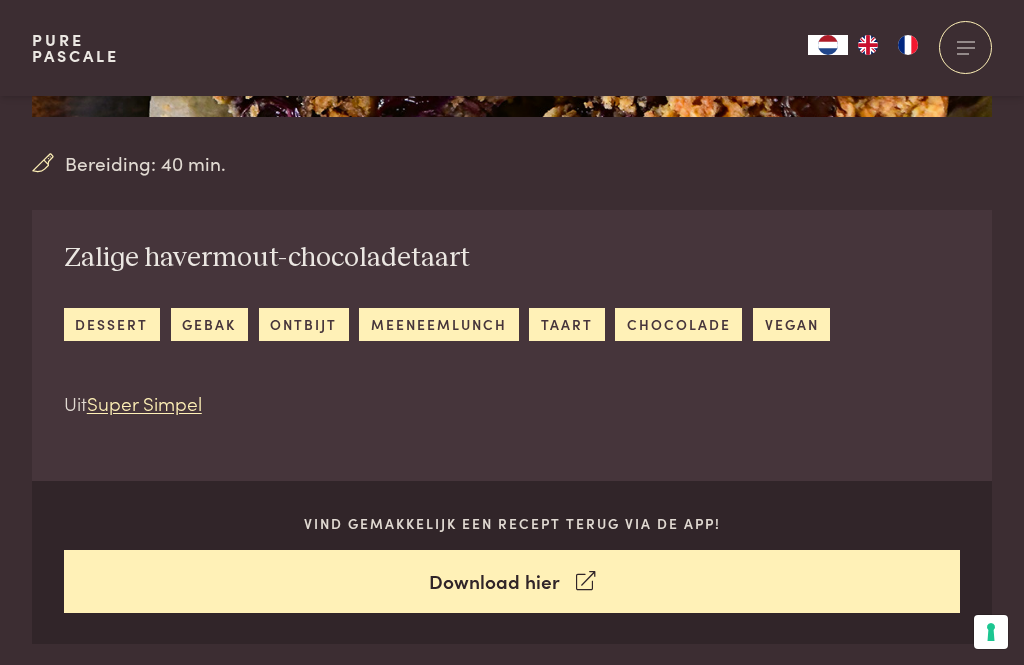 click on "dessert" at bounding box center (112, 324) 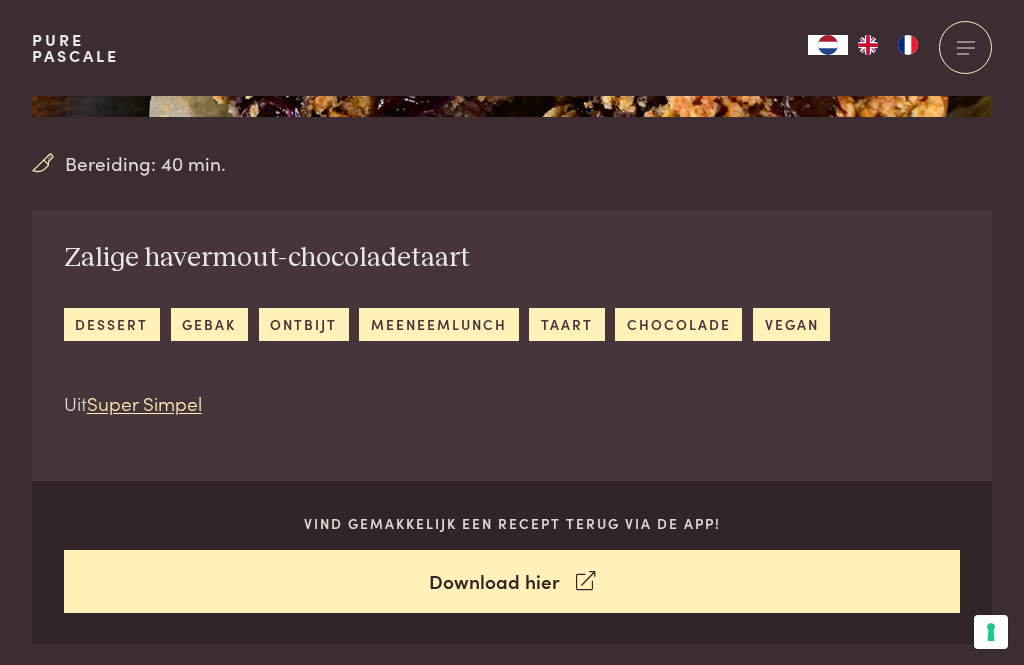 scroll, scrollTop: 619, scrollLeft: 0, axis: vertical 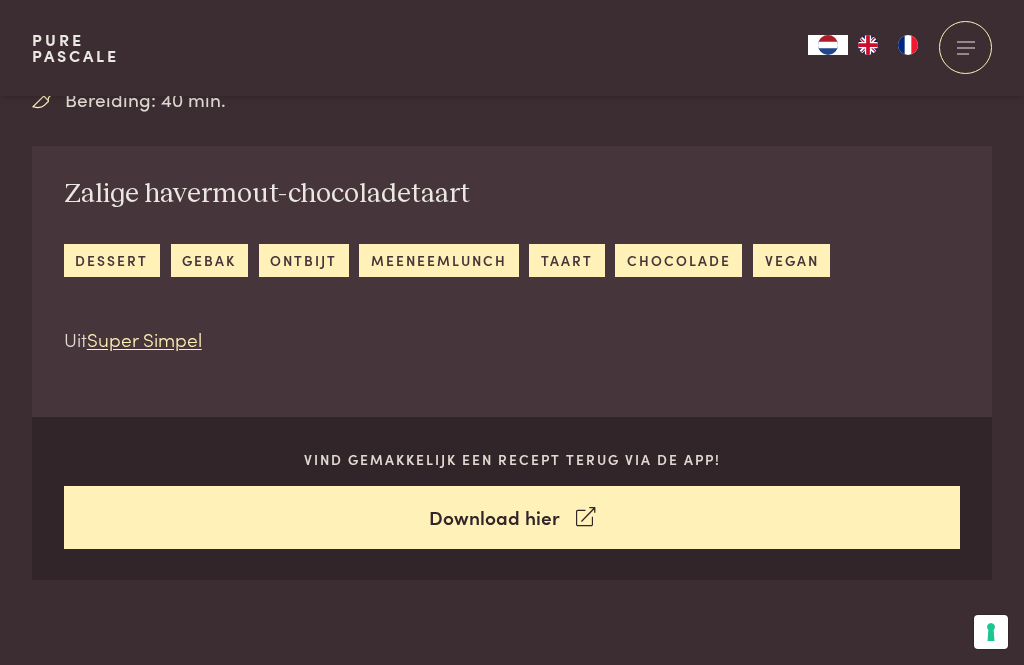 click on "gebak" at bounding box center (209, 260) 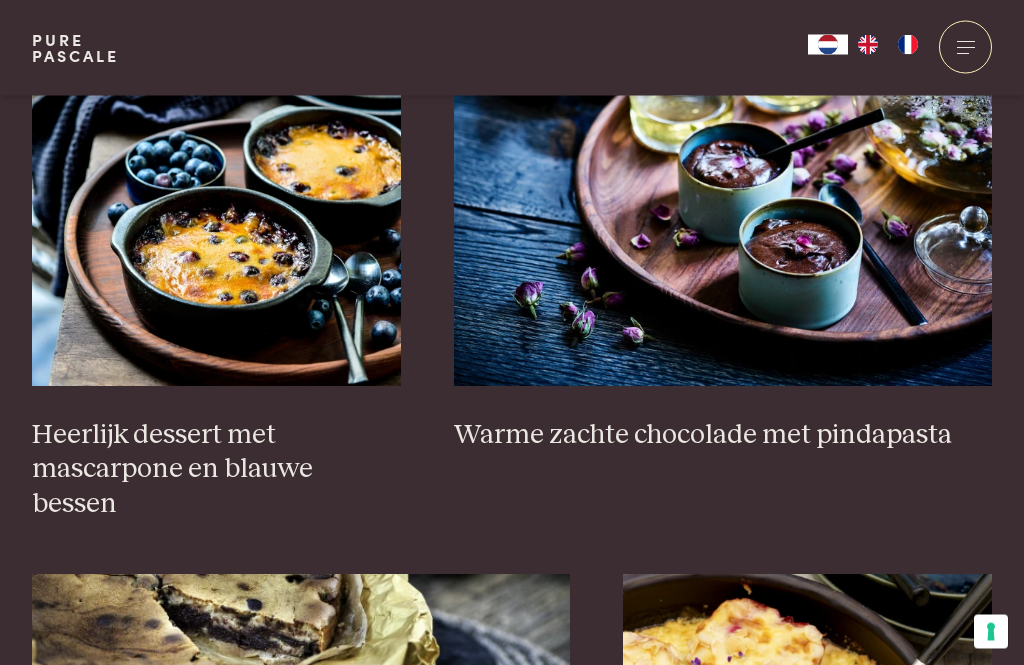 scroll, scrollTop: 3038, scrollLeft: 0, axis: vertical 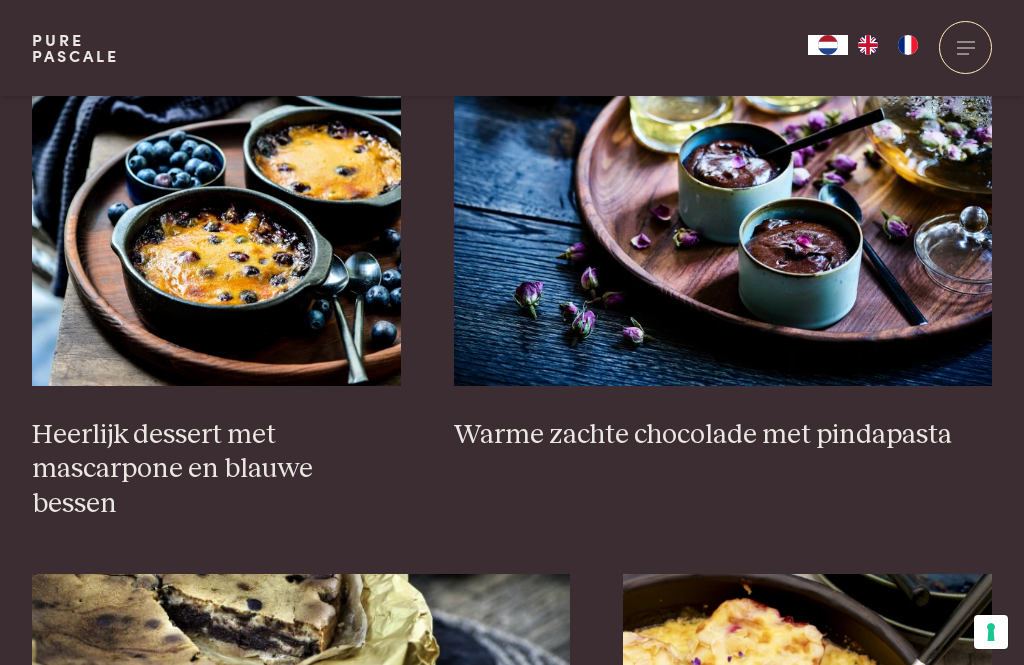 click at bounding box center (216, 186) 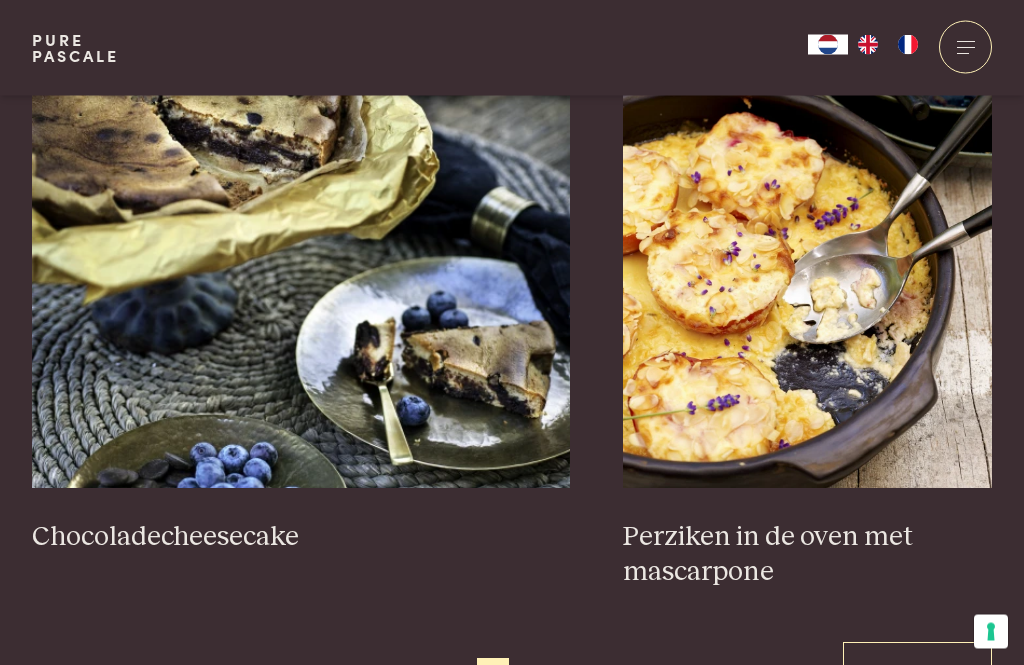 scroll, scrollTop: 3524, scrollLeft: 0, axis: vertical 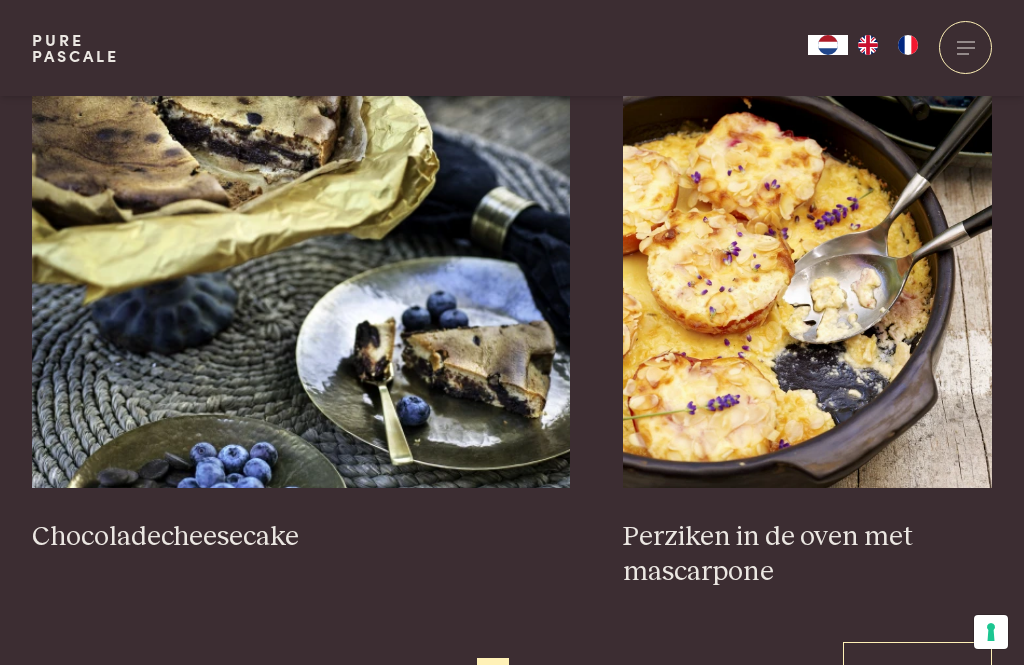 click on "Volgende" at bounding box center (917, 673) 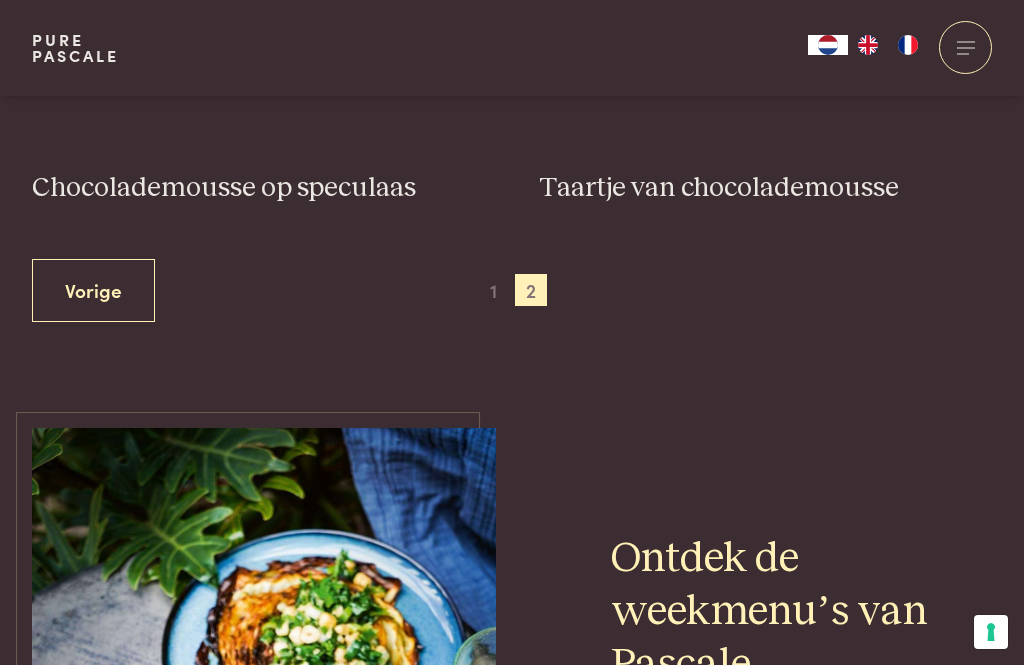 scroll, scrollTop: 511, scrollLeft: 0, axis: vertical 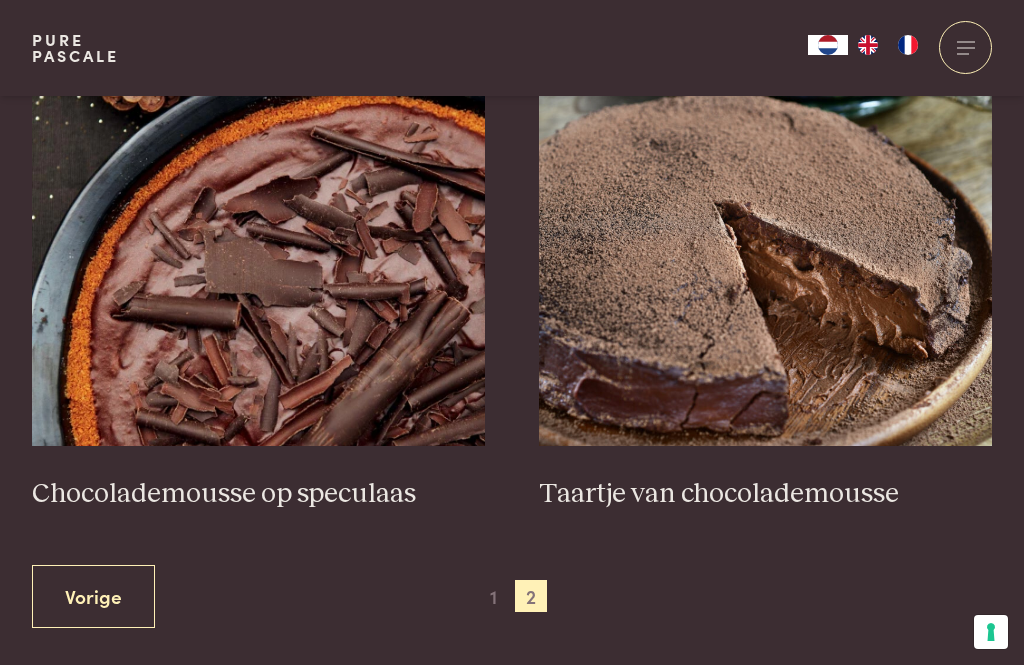 click at bounding box center [766, 246] 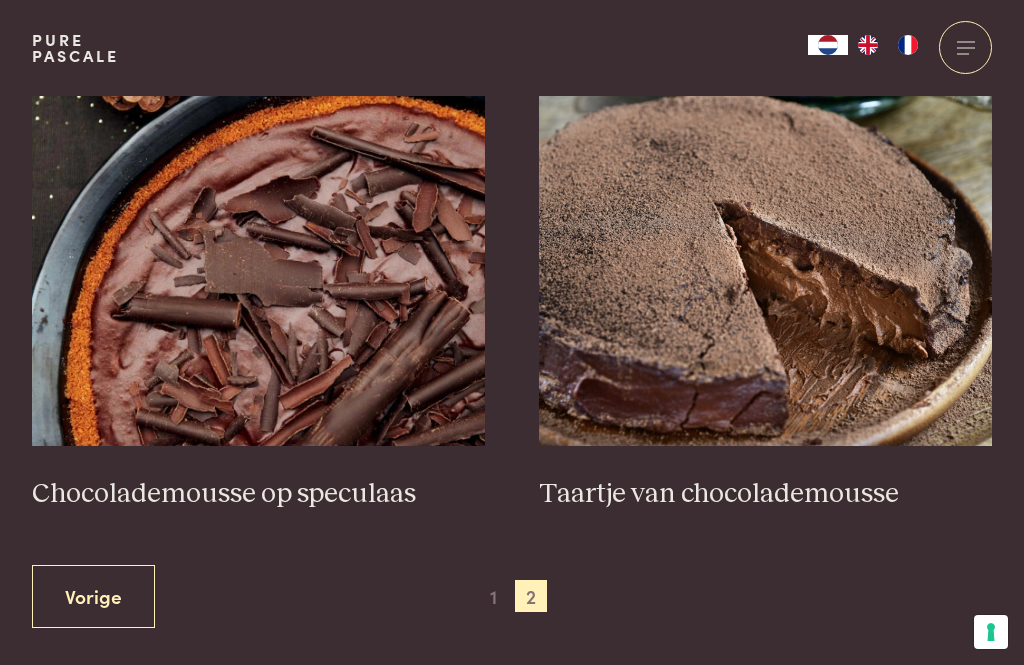 scroll, scrollTop: 895, scrollLeft: 0, axis: vertical 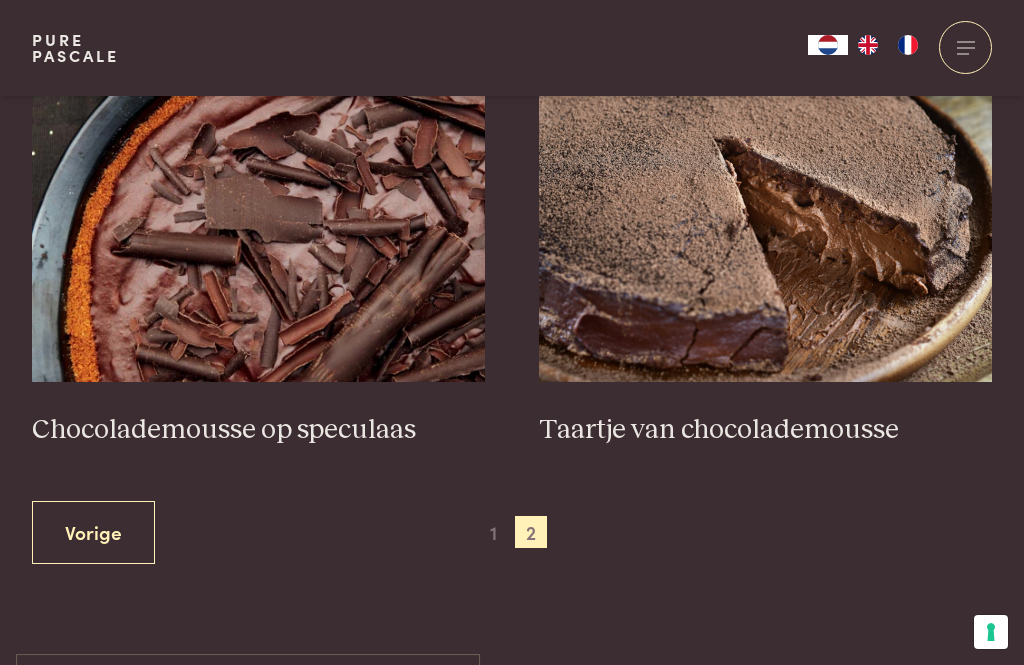 click on "Vorige" at bounding box center [93, 532] 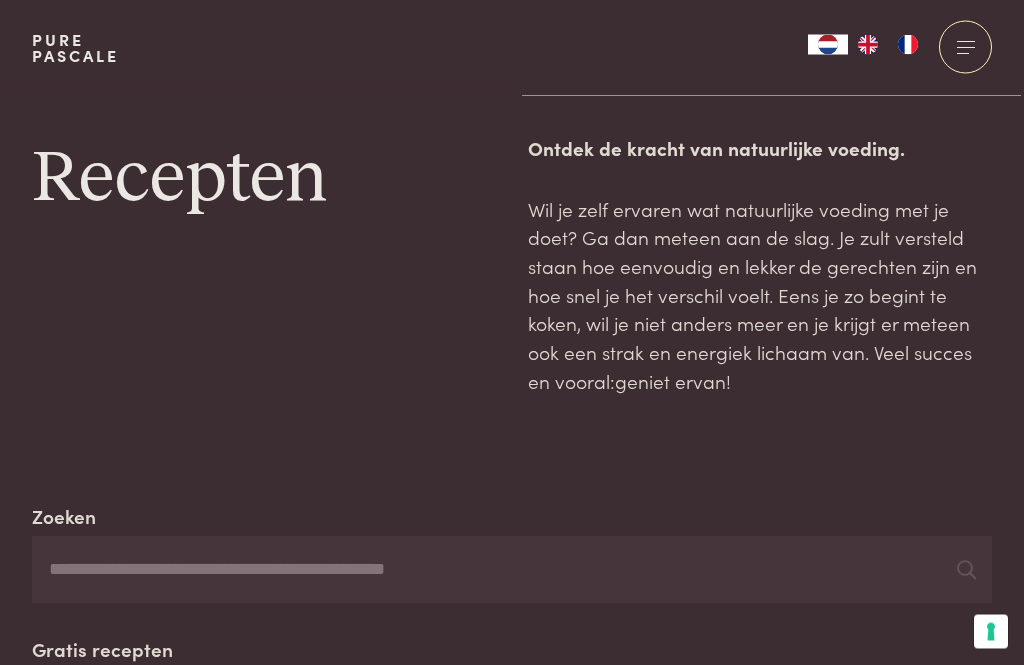 scroll, scrollTop: 0, scrollLeft: 0, axis: both 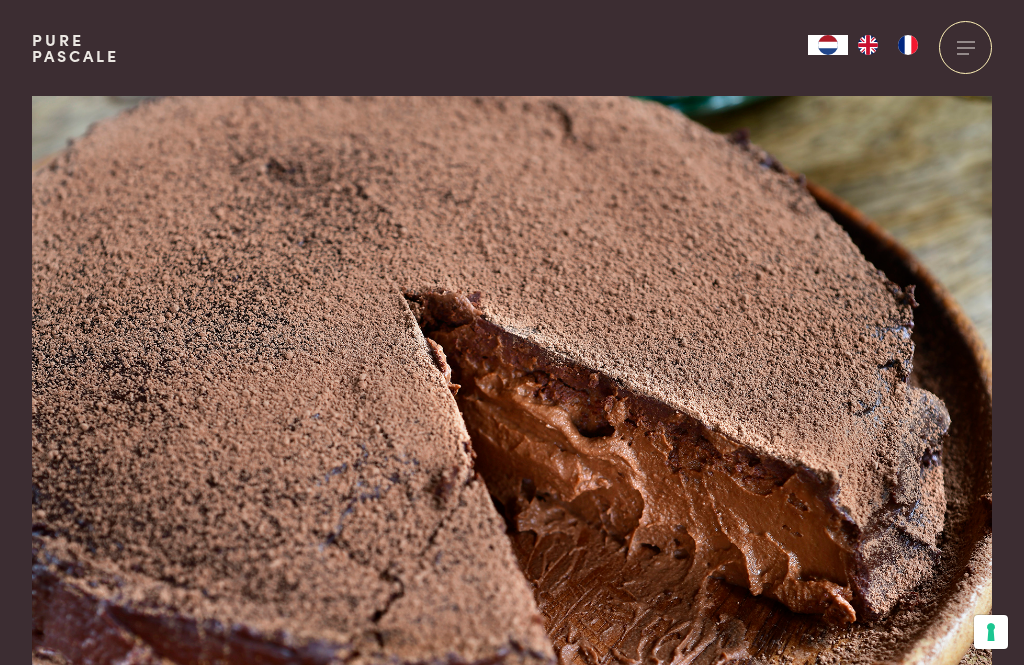 click at bounding box center (512, 384) 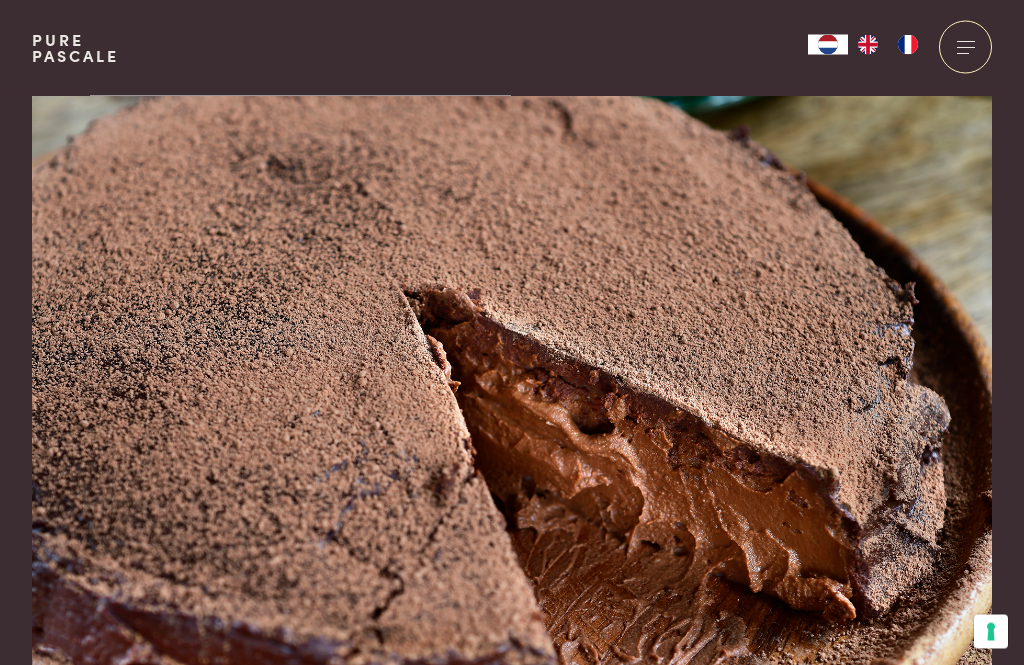 scroll, scrollTop: 0, scrollLeft: 0, axis: both 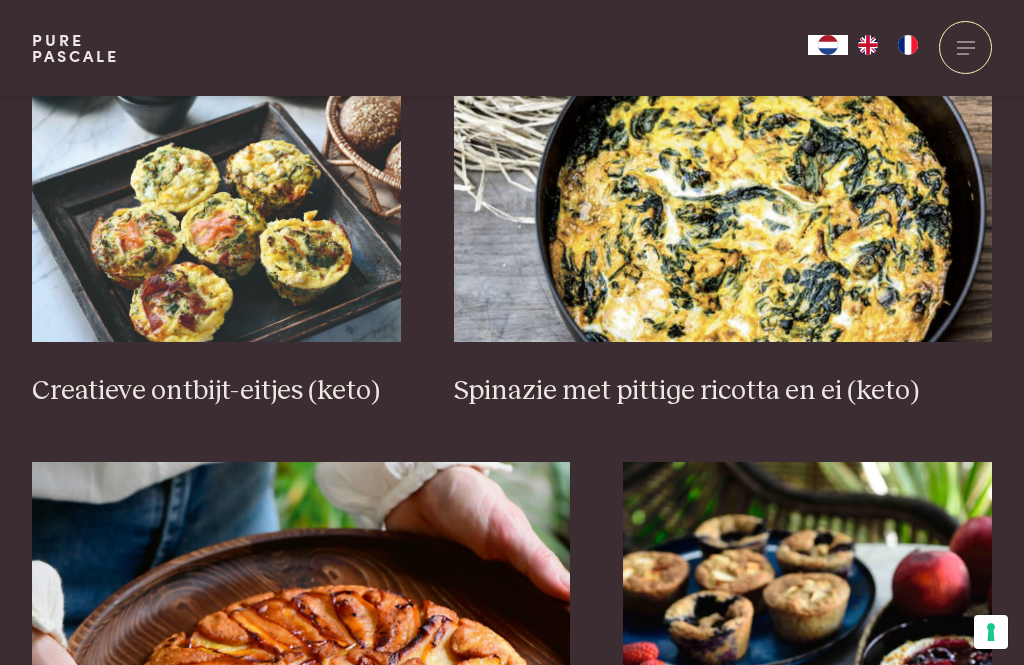 click at bounding box center (216, 142) 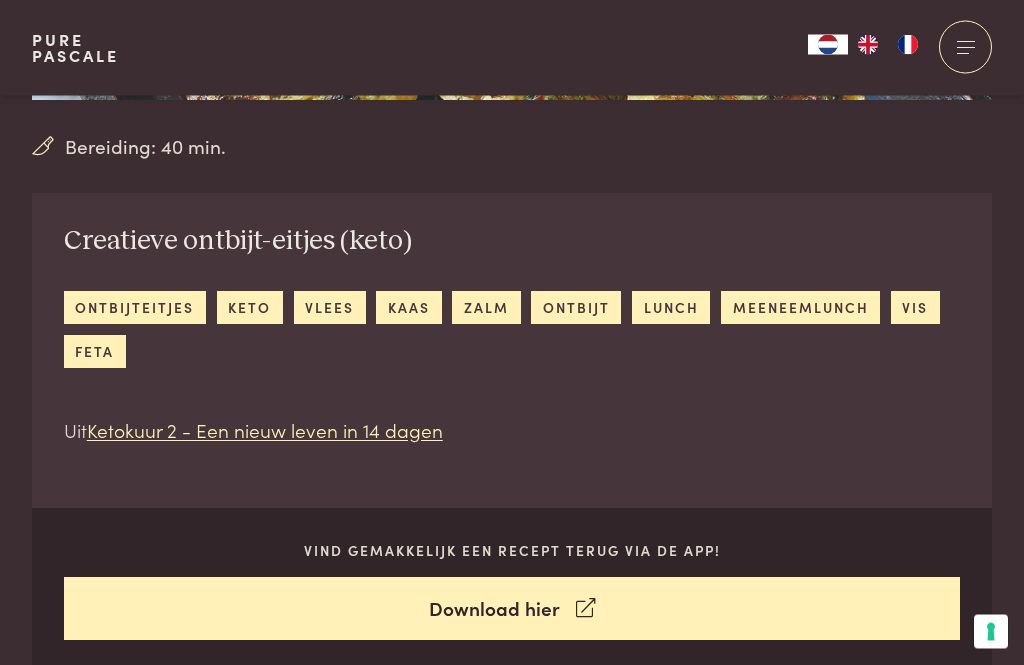 scroll, scrollTop: 572, scrollLeft: 0, axis: vertical 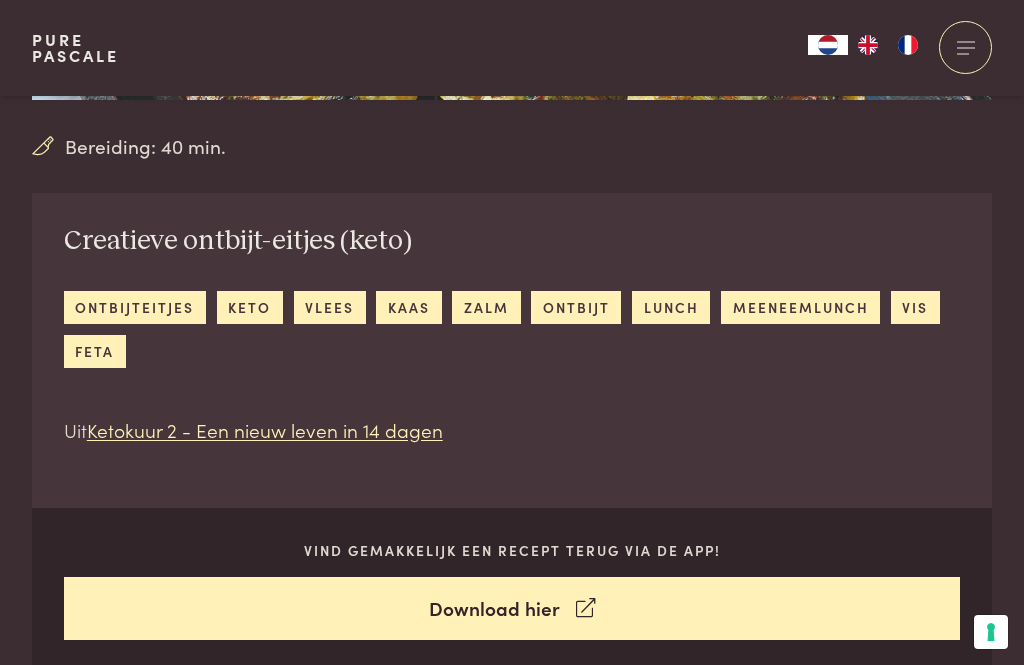 click on "vlees" at bounding box center [330, 307] 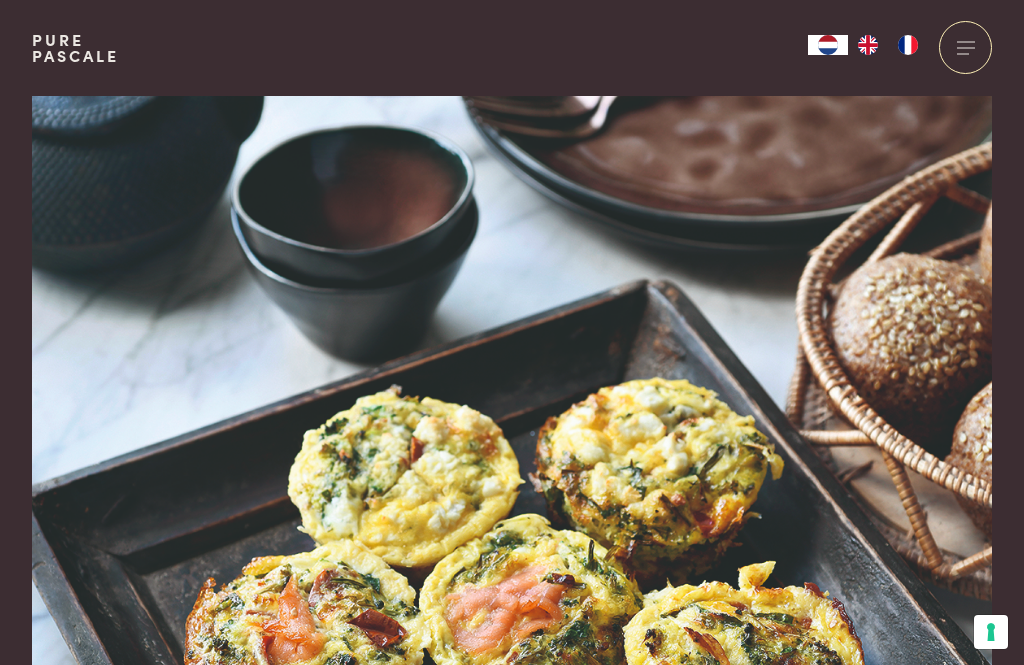 scroll, scrollTop: 636, scrollLeft: 0, axis: vertical 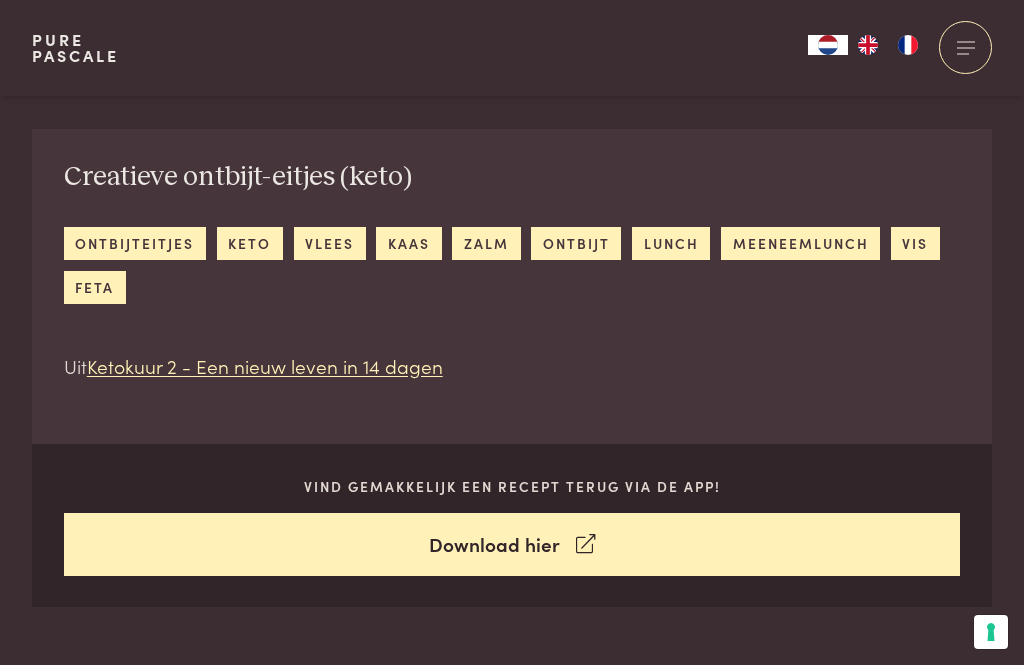 click on "kaas" at bounding box center [408, 243] 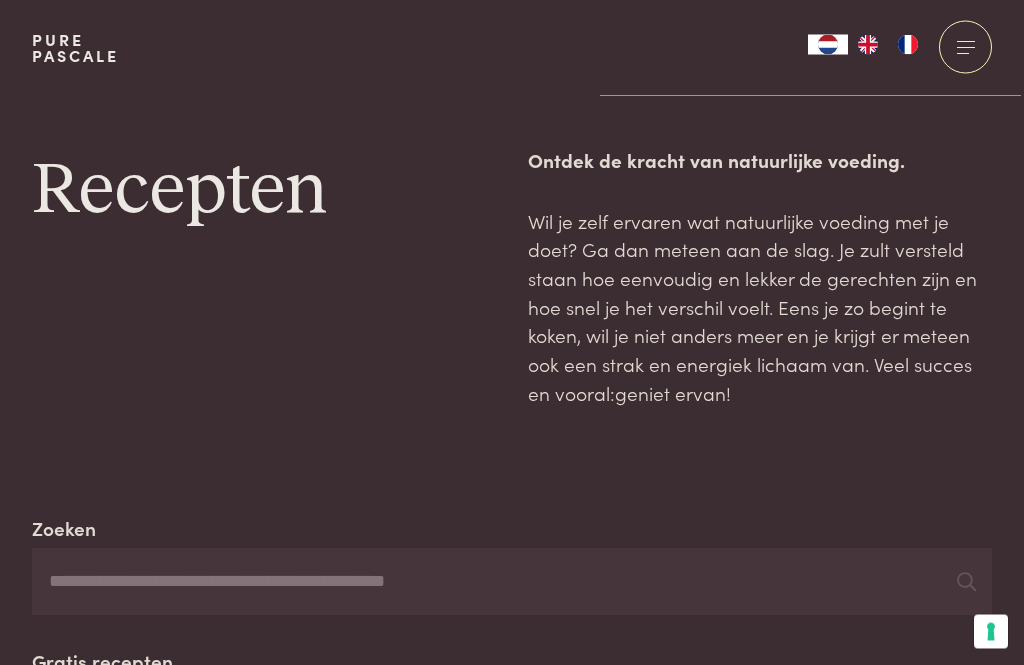 scroll, scrollTop: 0, scrollLeft: 0, axis: both 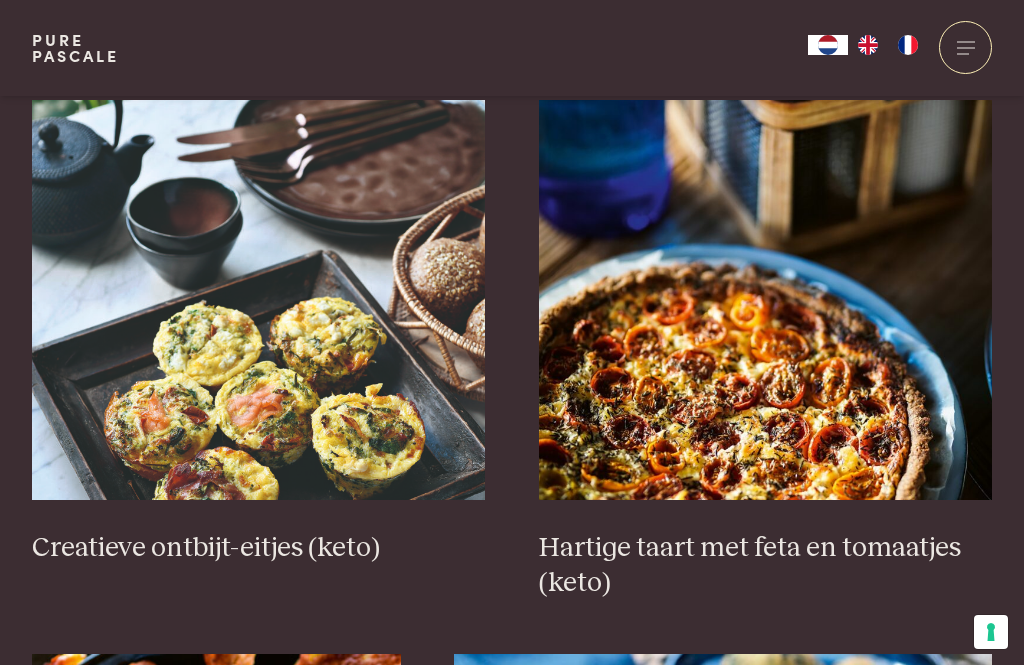 click at bounding box center [259, 300] 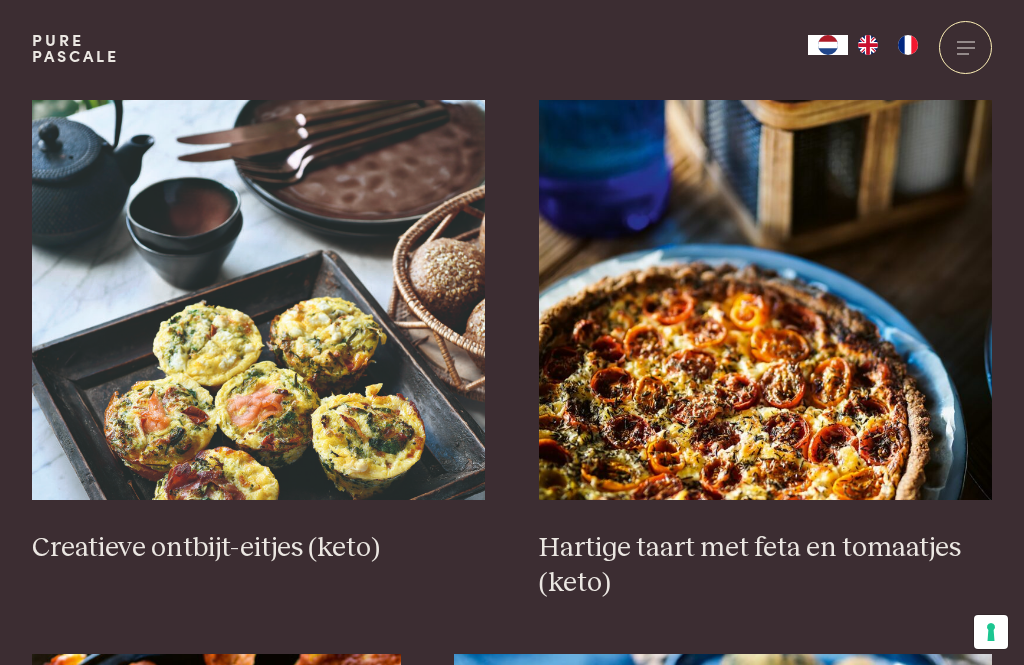 scroll, scrollTop: 0, scrollLeft: 0, axis: both 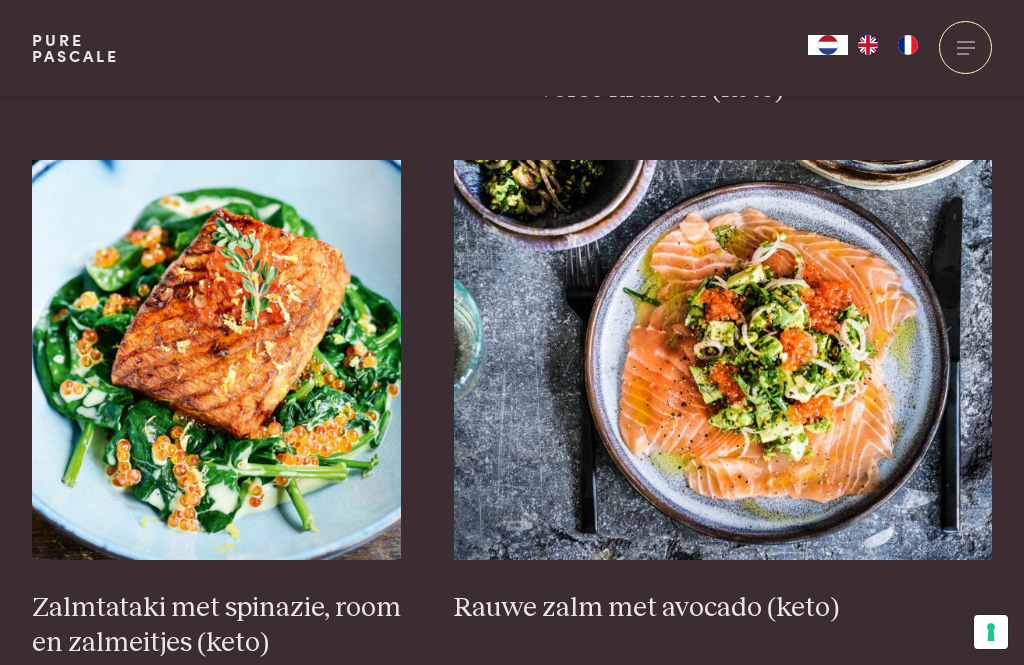 click at bounding box center (216, 360) 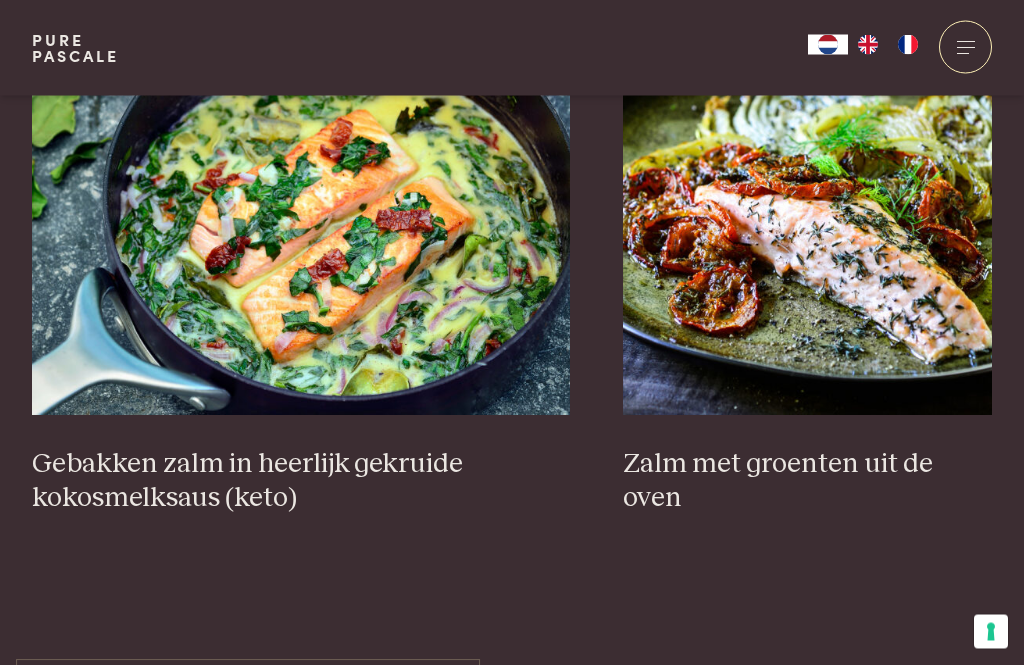 scroll, scrollTop: 1971, scrollLeft: 0, axis: vertical 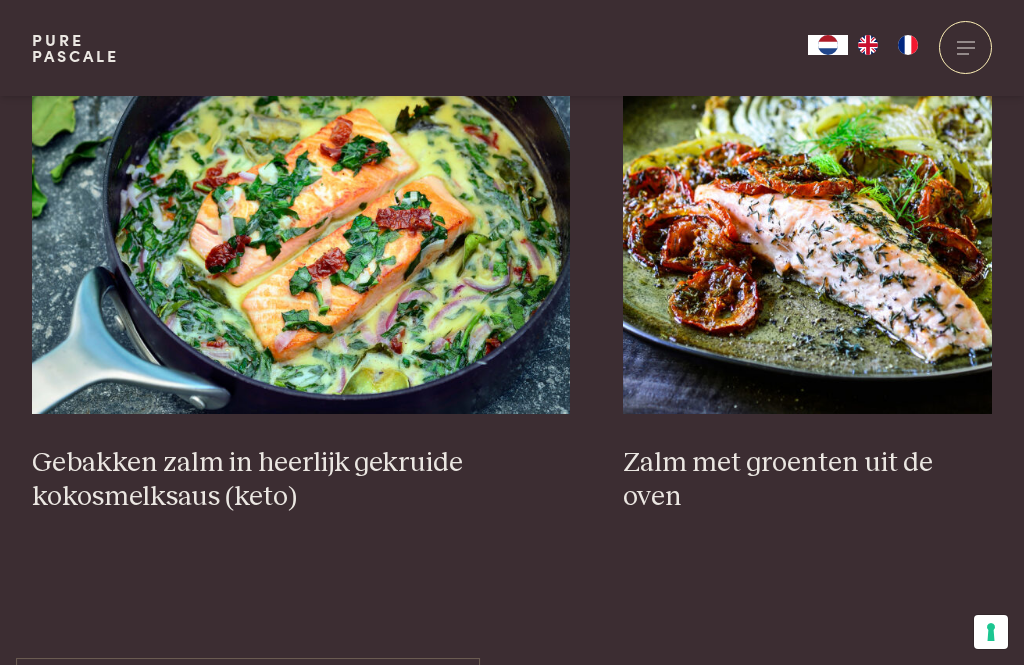 click at bounding box center (301, 214) 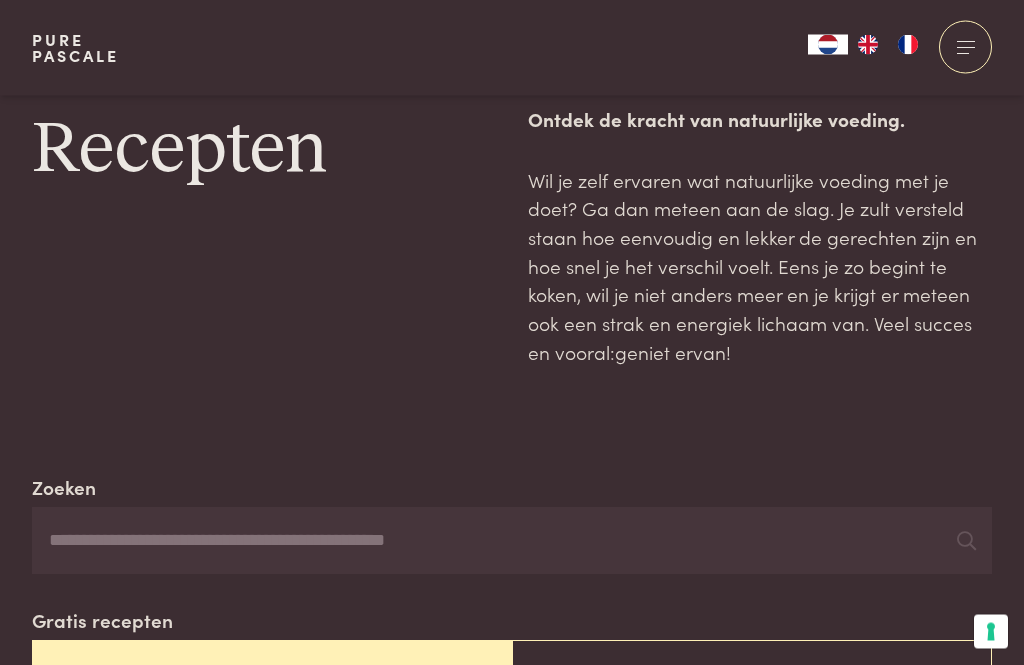 scroll, scrollTop: 0, scrollLeft: 0, axis: both 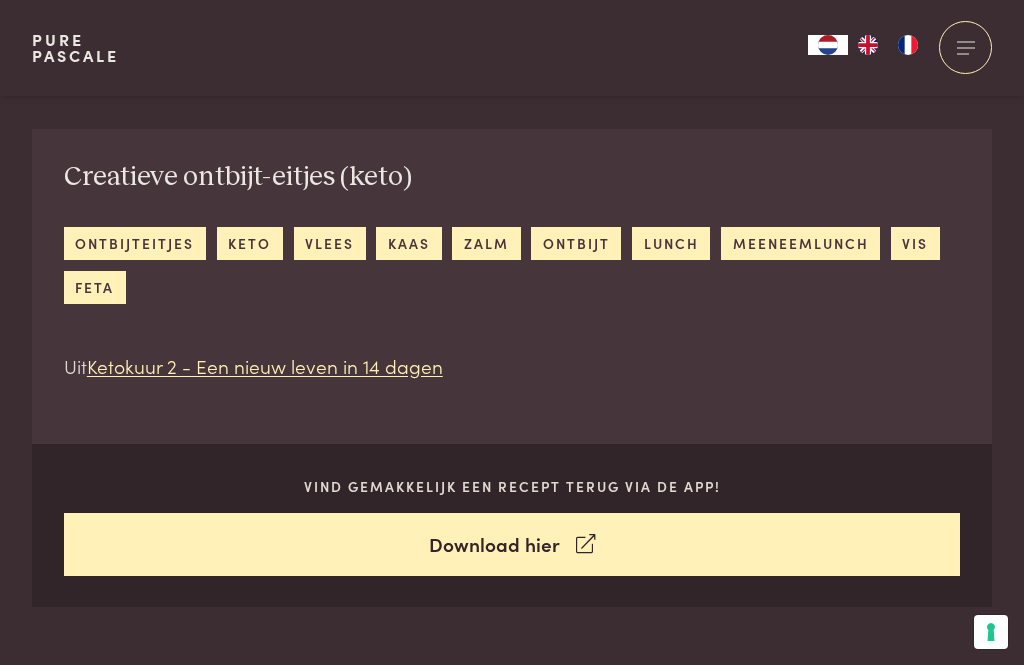 click on "lunch" at bounding box center [671, 243] 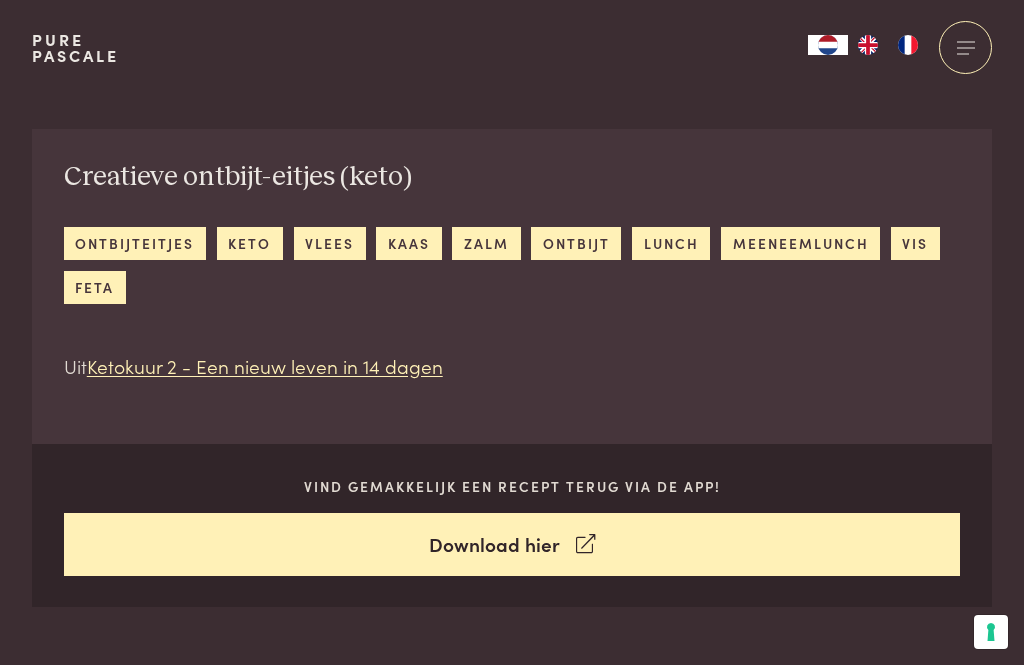 scroll, scrollTop: 636, scrollLeft: 0, axis: vertical 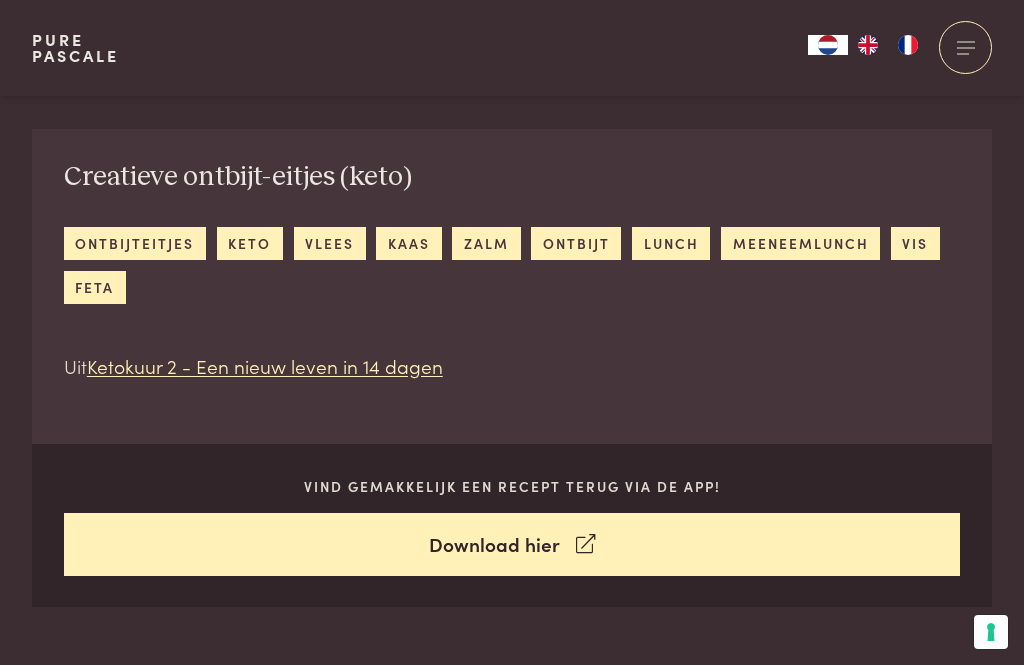 click on "meeneemlunch" at bounding box center [800, 243] 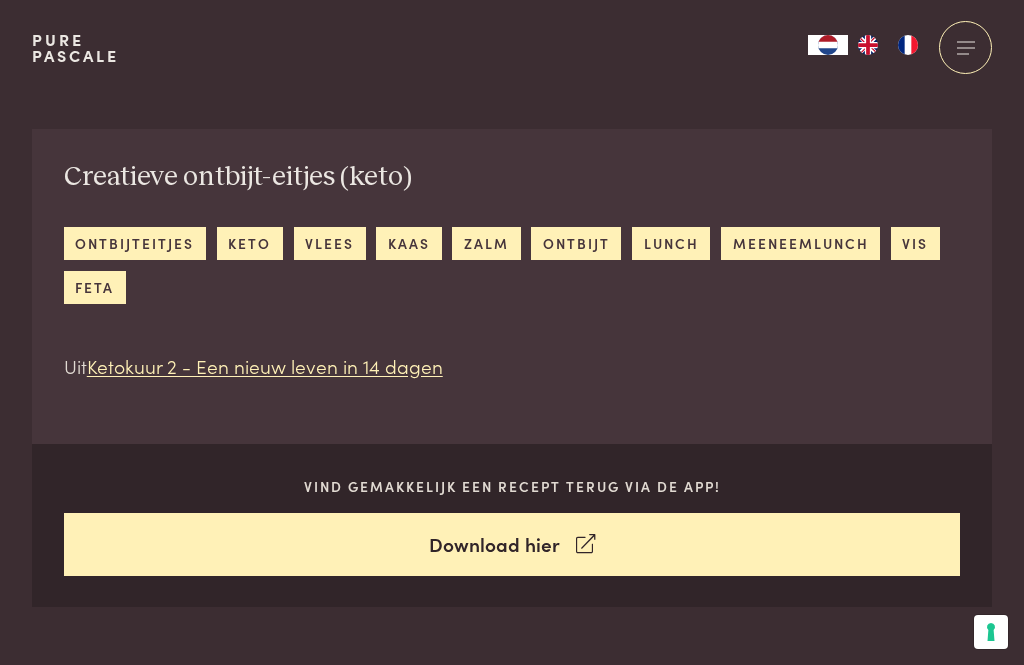scroll, scrollTop: 0, scrollLeft: 0, axis: both 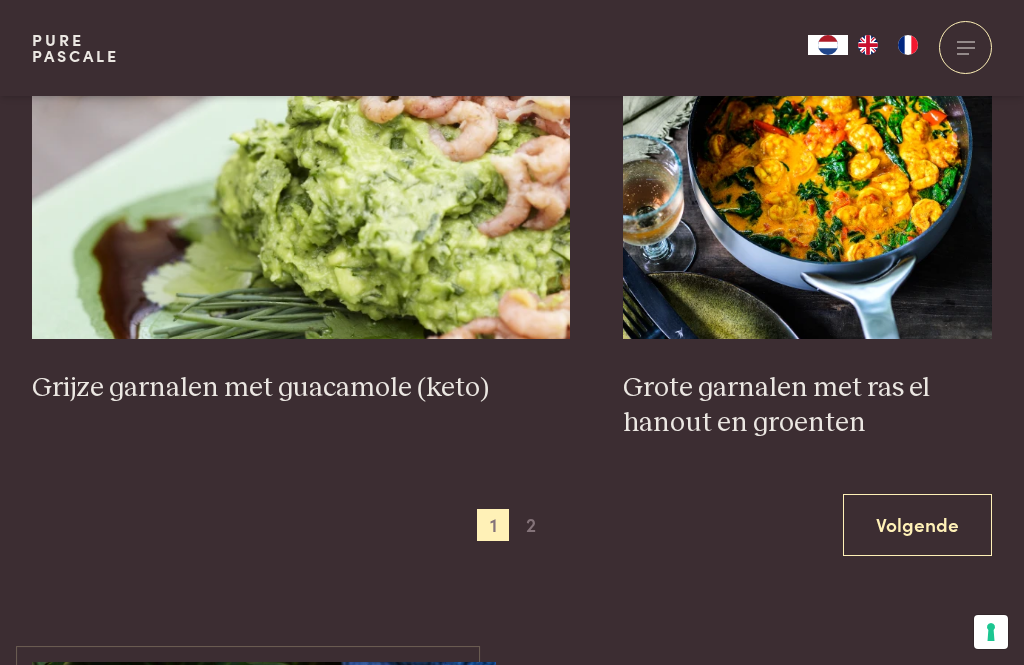 click on "Volgende" at bounding box center (917, 525) 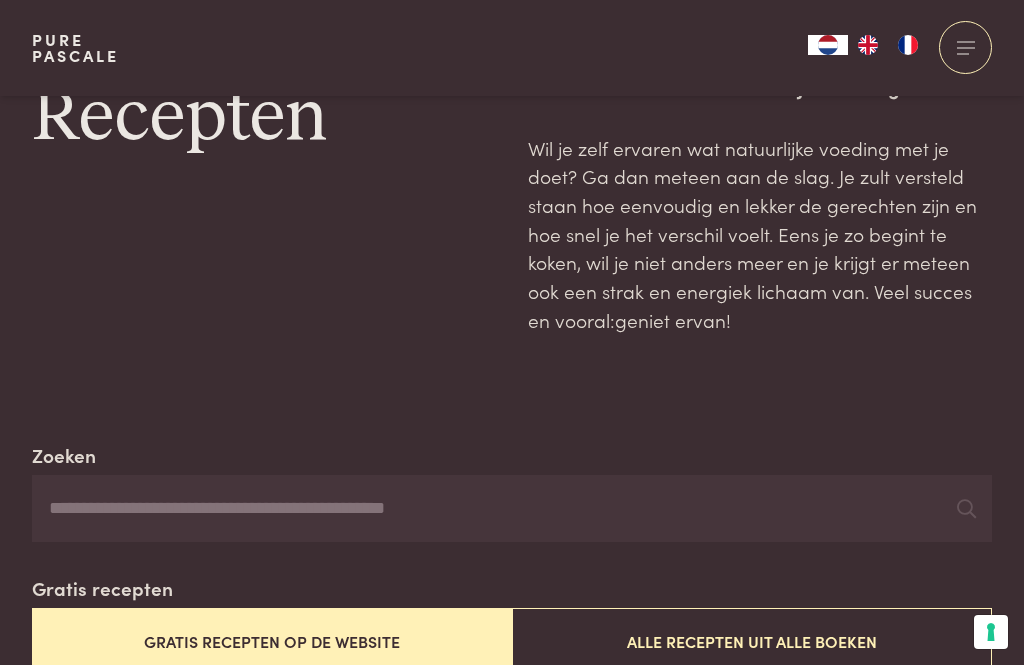 scroll, scrollTop: 0, scrollLeft: 0, axis: both 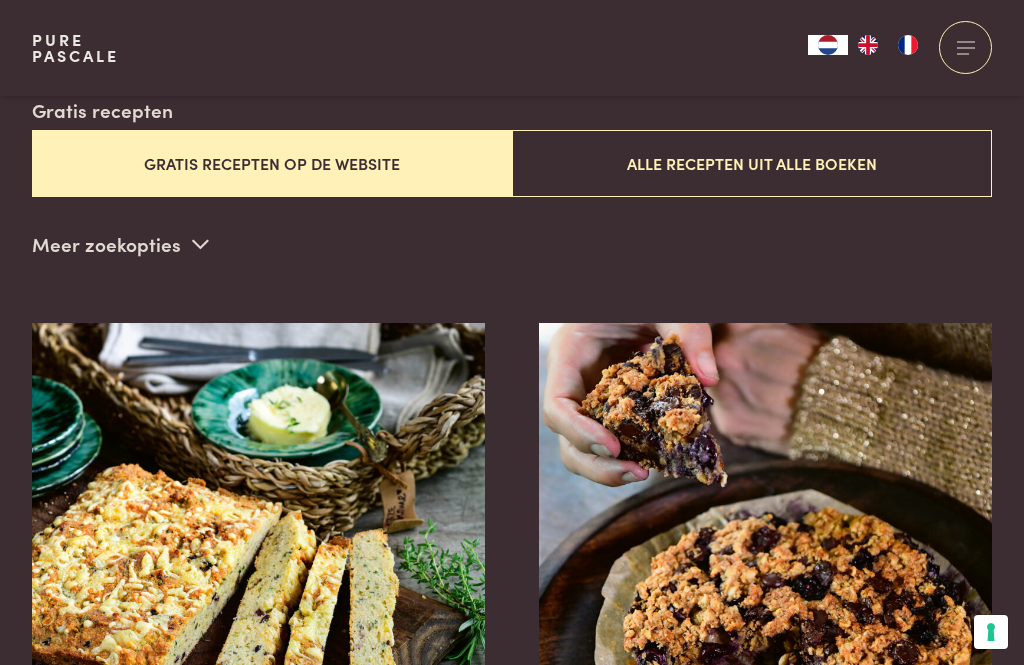 click on "Gratis recepten op de website" at bounding box center [272, 163] 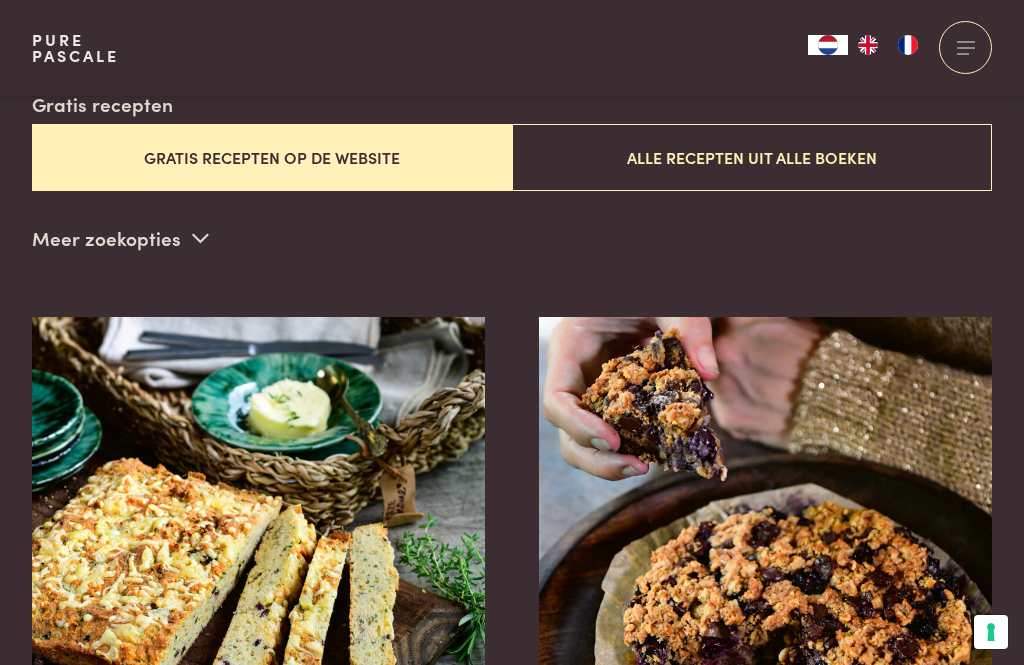 scroll, scrollTop: 559, scrollLeft: 0, axis: vertical 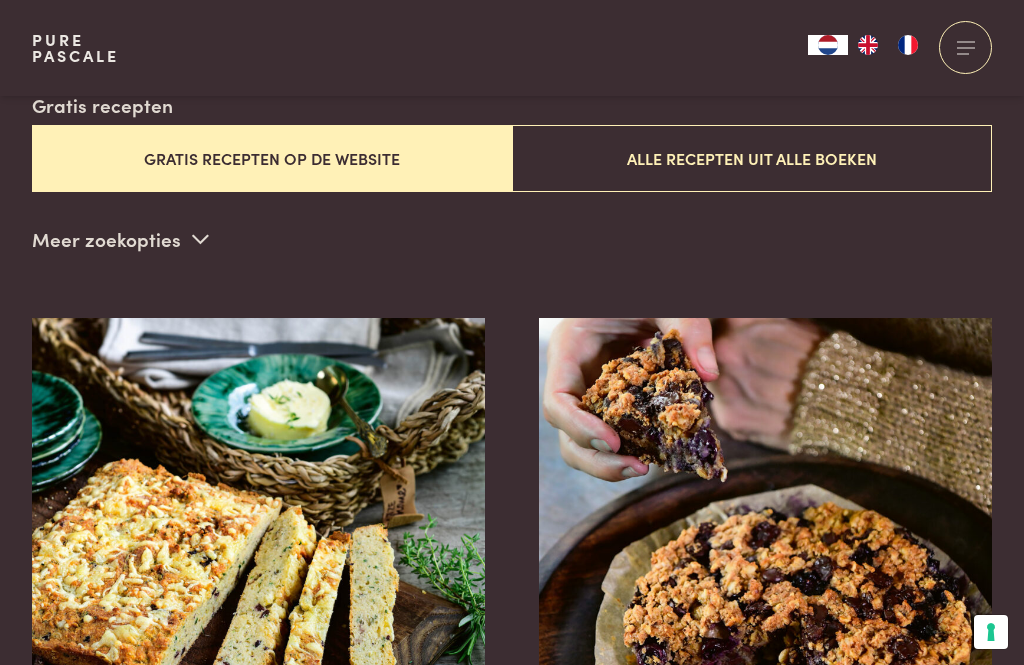 click on "Alle recepten uit alle boeken" at bounding box center (752, 158) 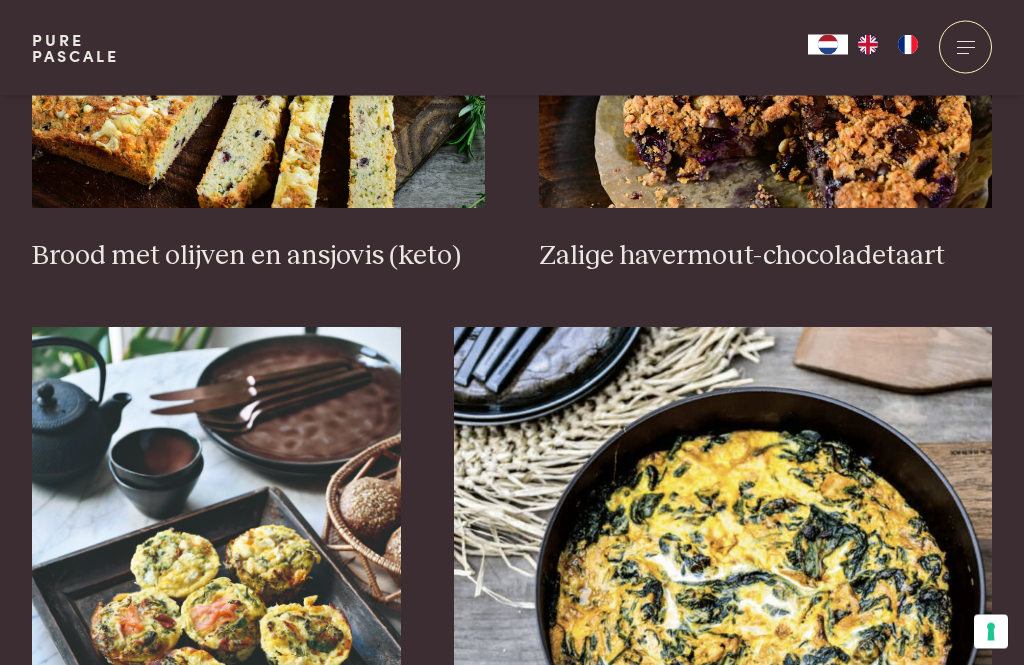 scroll, scrollTop: 1070, scrollLeft: 0, axis: vertical 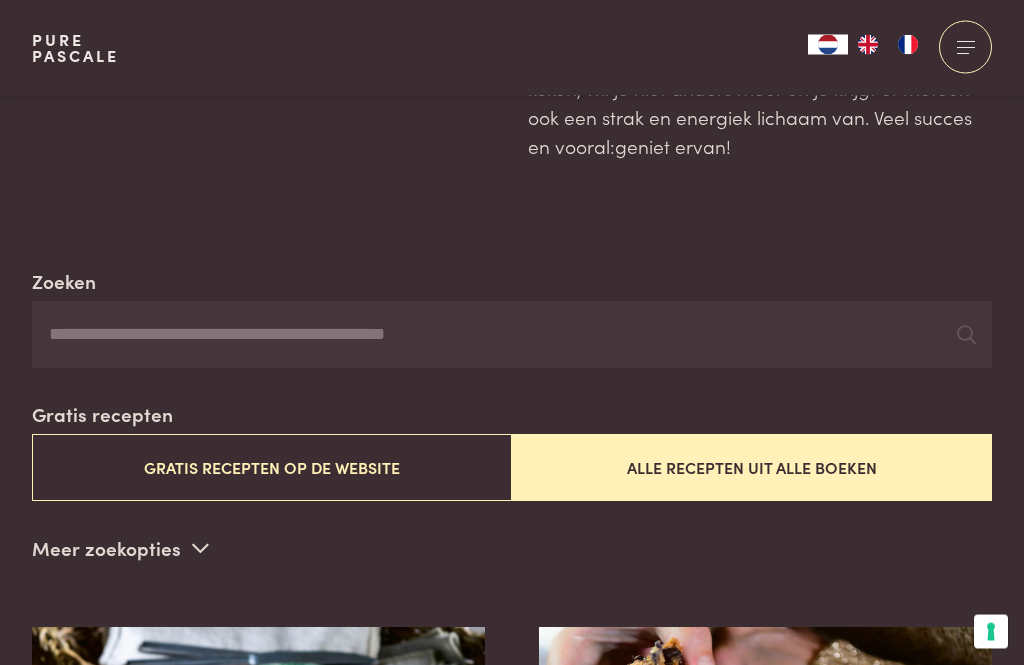 click on "Gratis recepten op de website" at bounding box center [272, 468] 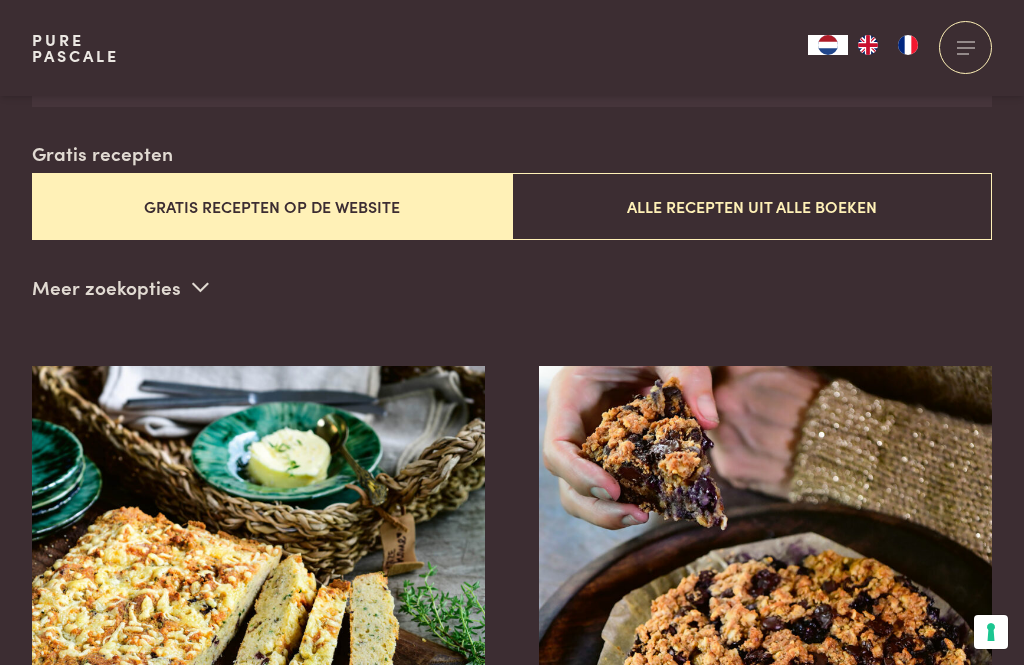 scroll, scrollTop: 575, scrollLeft: 0, axis: vertical 